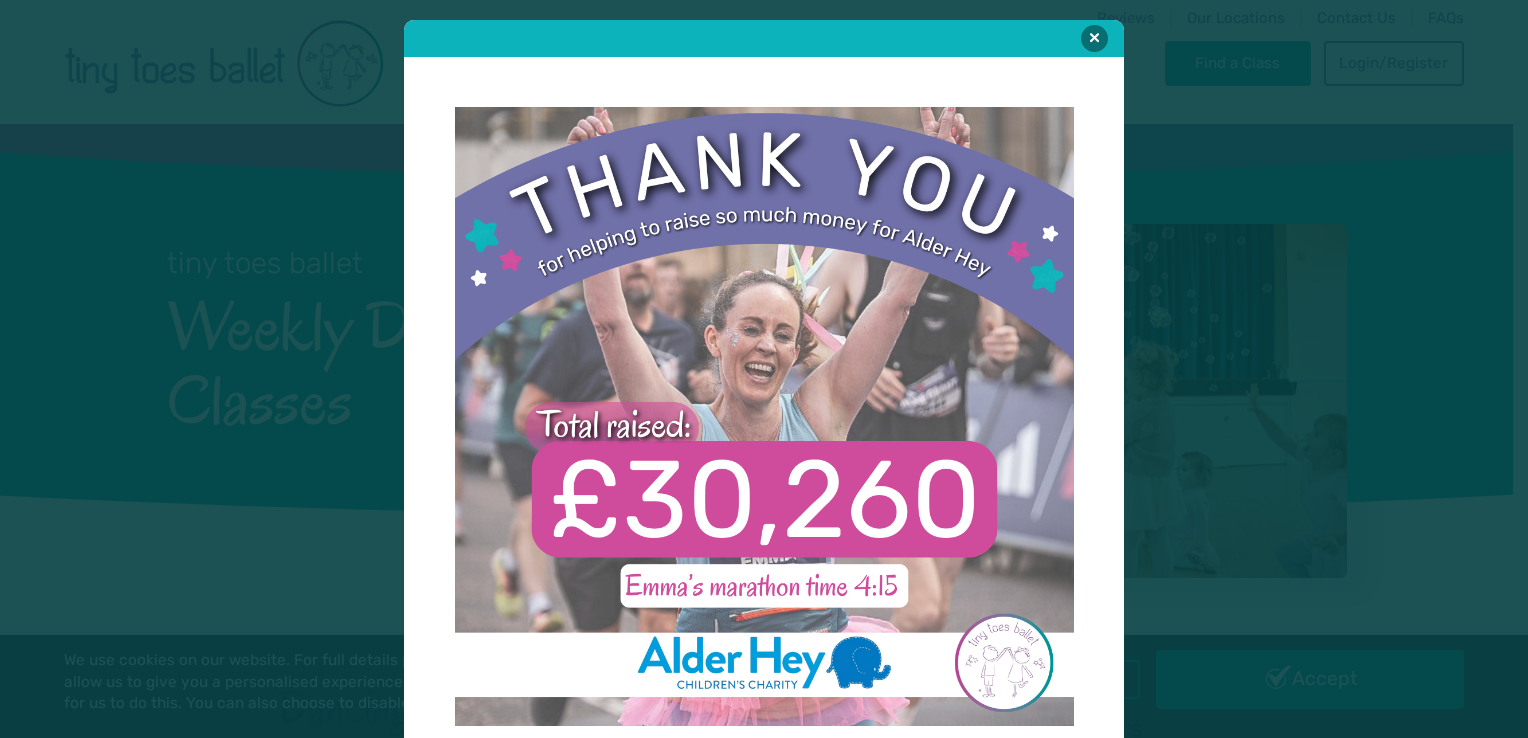 scroll, scrollTop: 0, scrollLeft: 0, axis: both 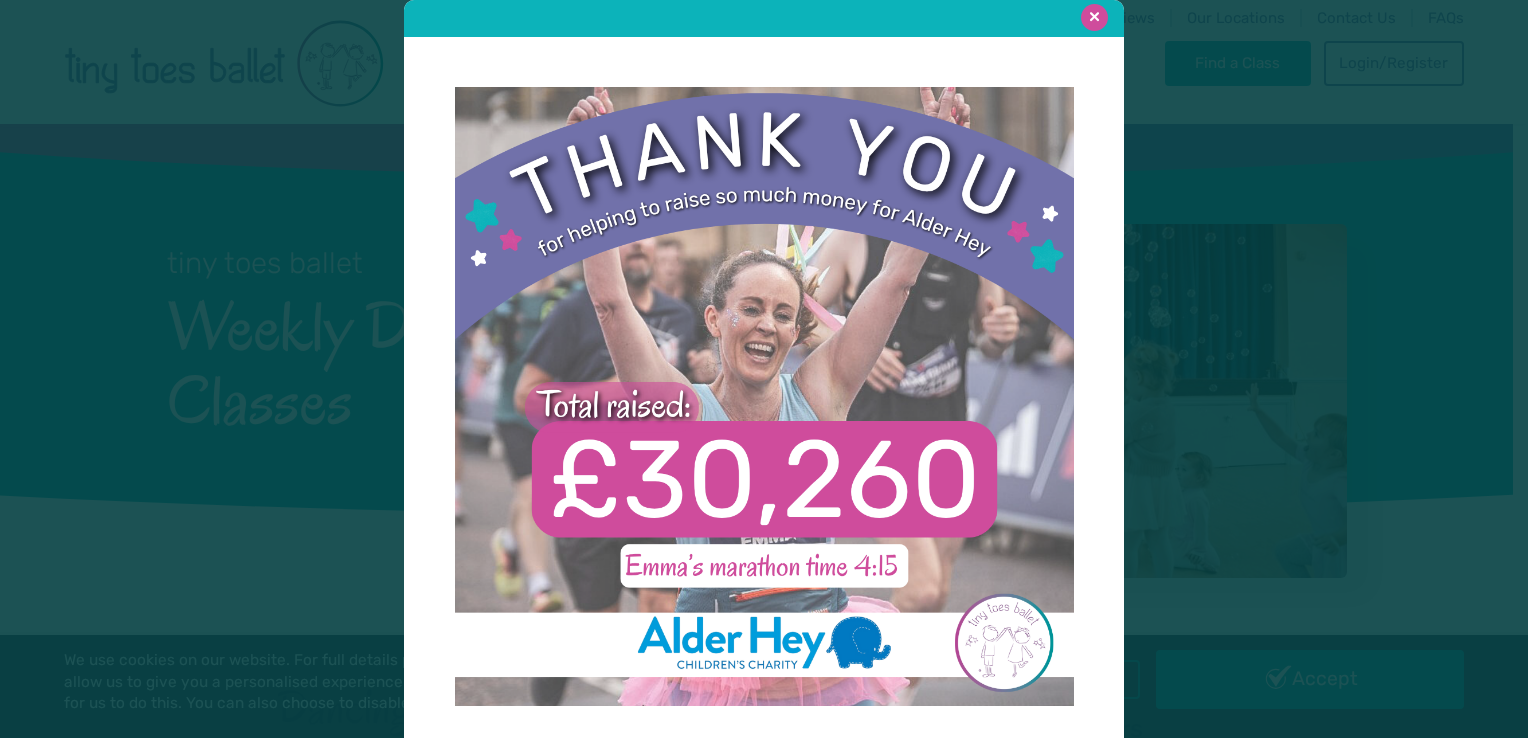 click at bounding box center [1094, 17] 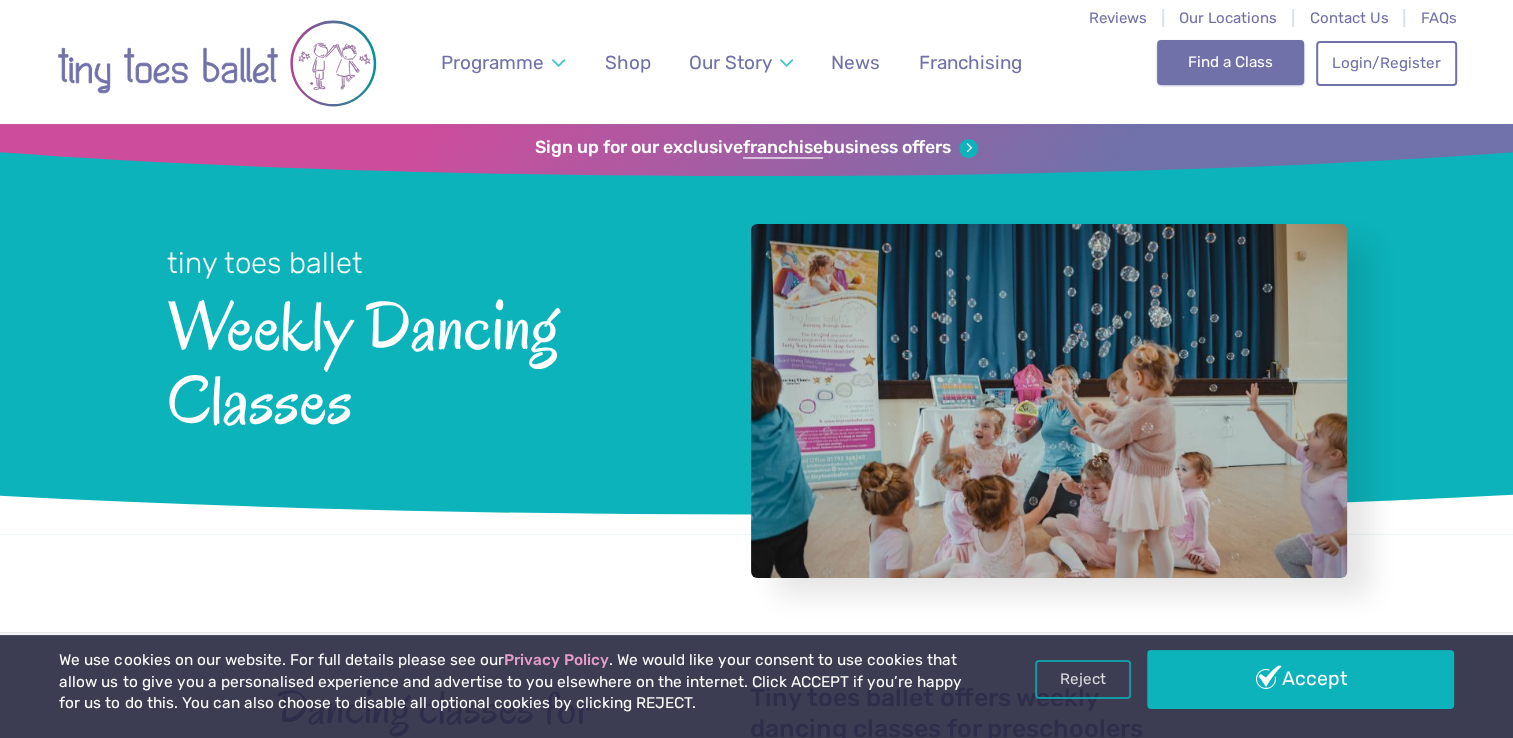 click on "Find a Class" at bounding box center (1230, 62) 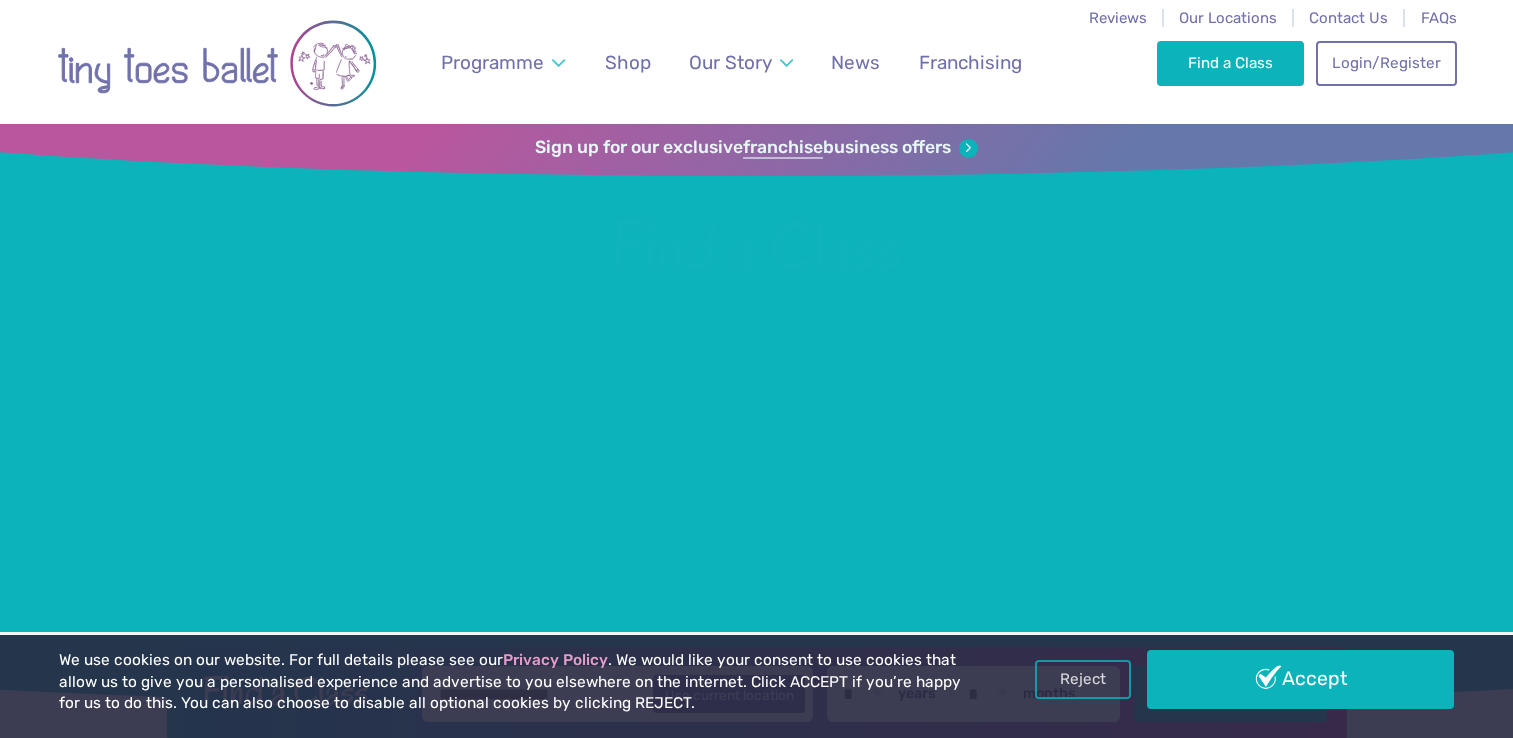 scroll, scrollTop: 0, scrollLeft: 0, axis: both 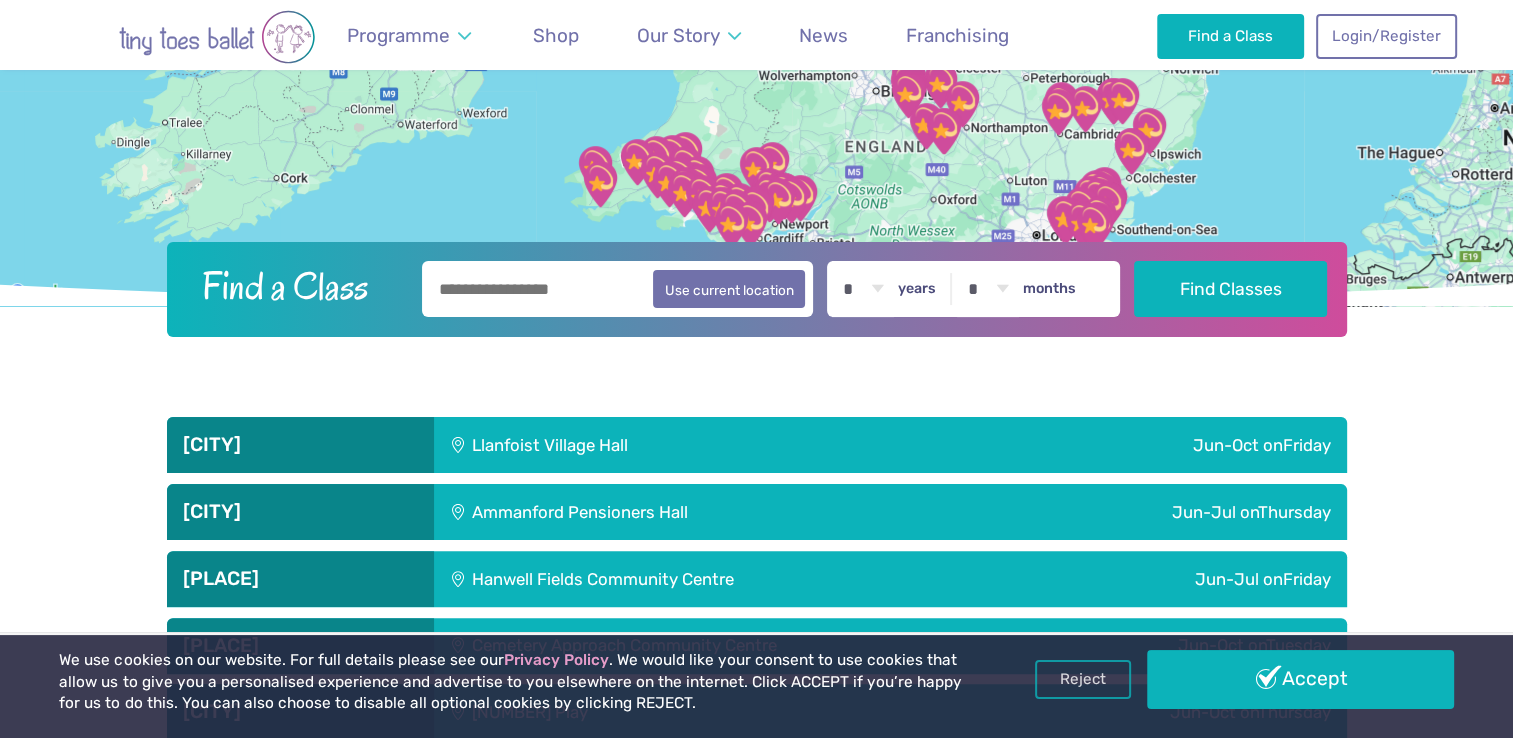 drag, startPoint x: 589, startPoint y: 284, endPoint x: 506, endPoint y: 249, distance: 90.07774 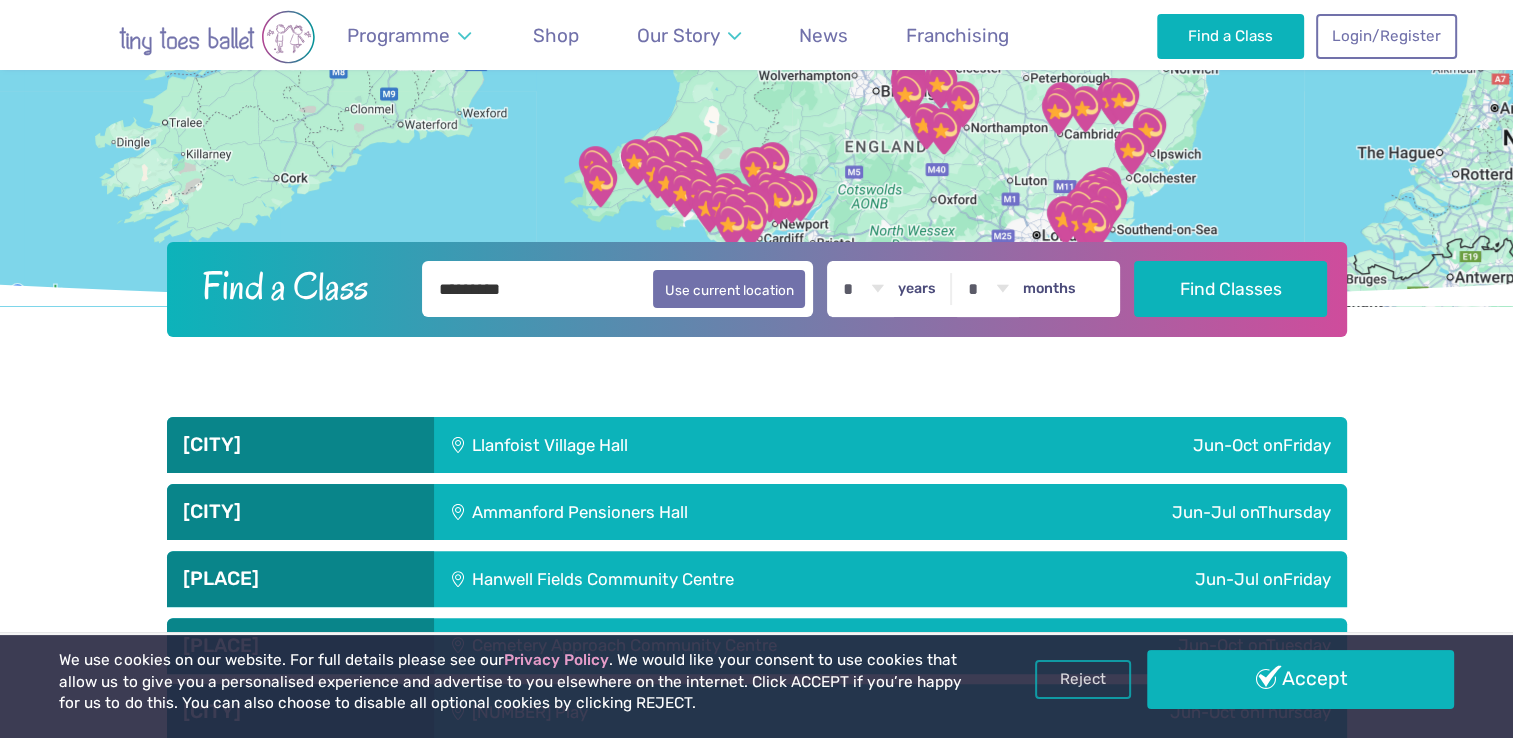 type on "*********" 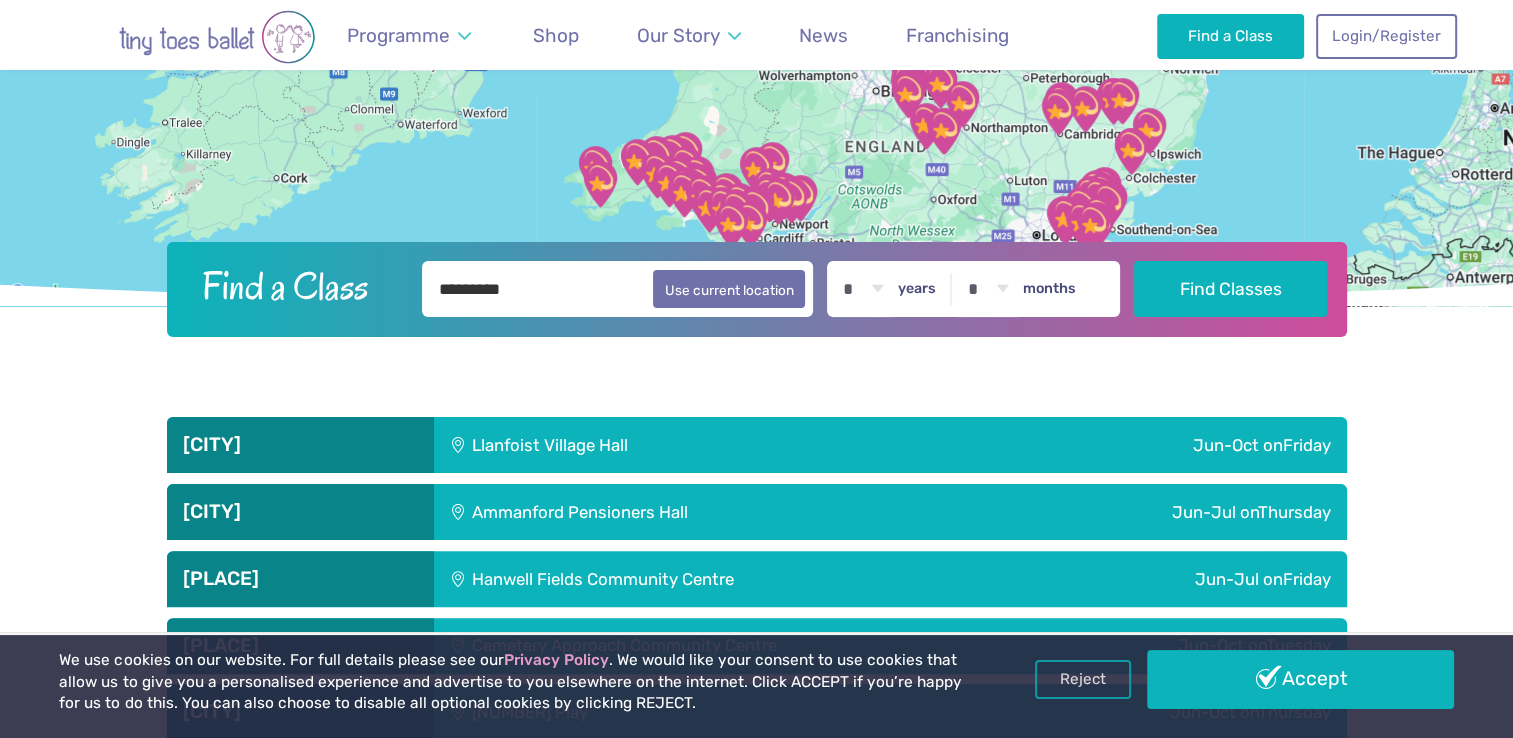 click on "* * * * * * * * * * ** **" at bounding box center (988, 289) 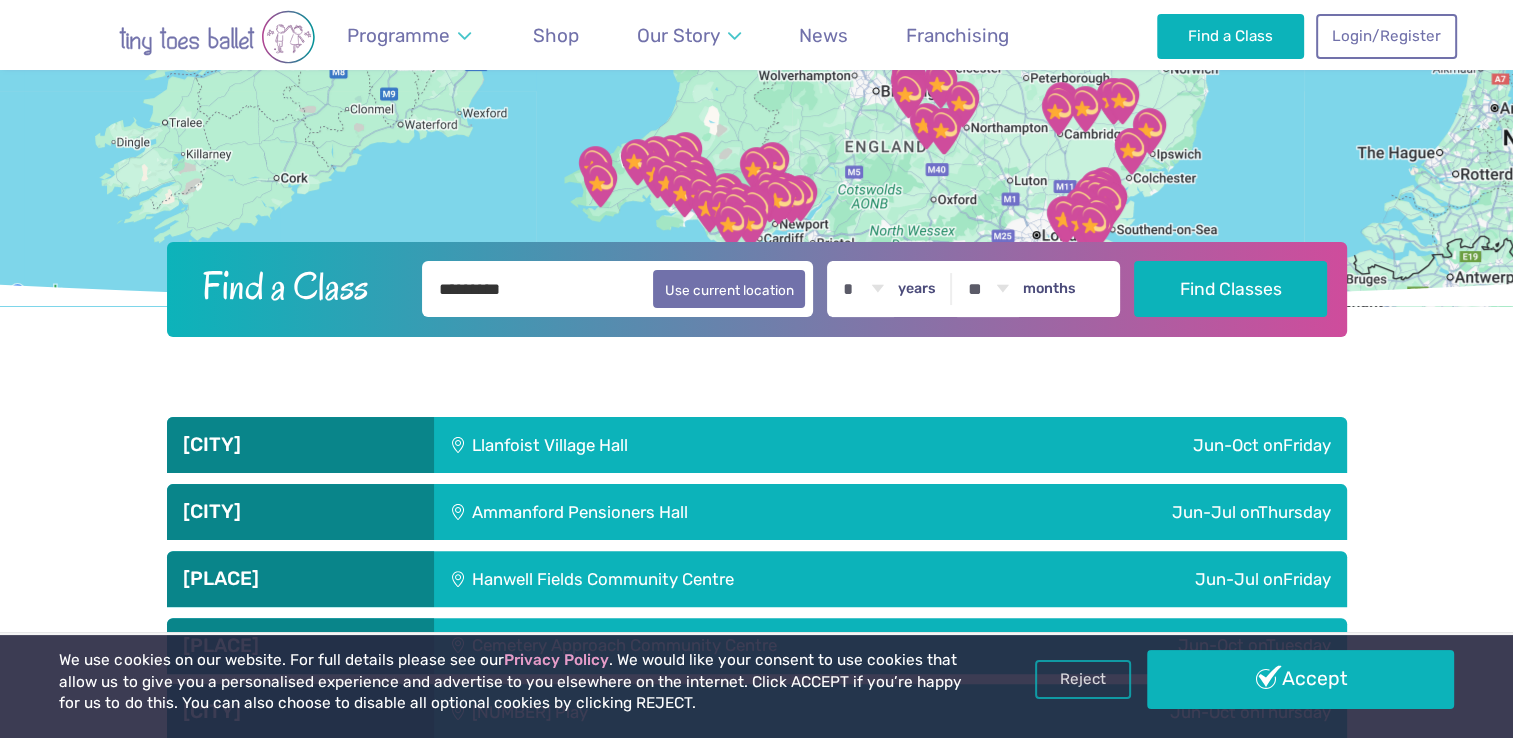click on "* * * * * * * * * * ** **" at bounding box center (988, 289) 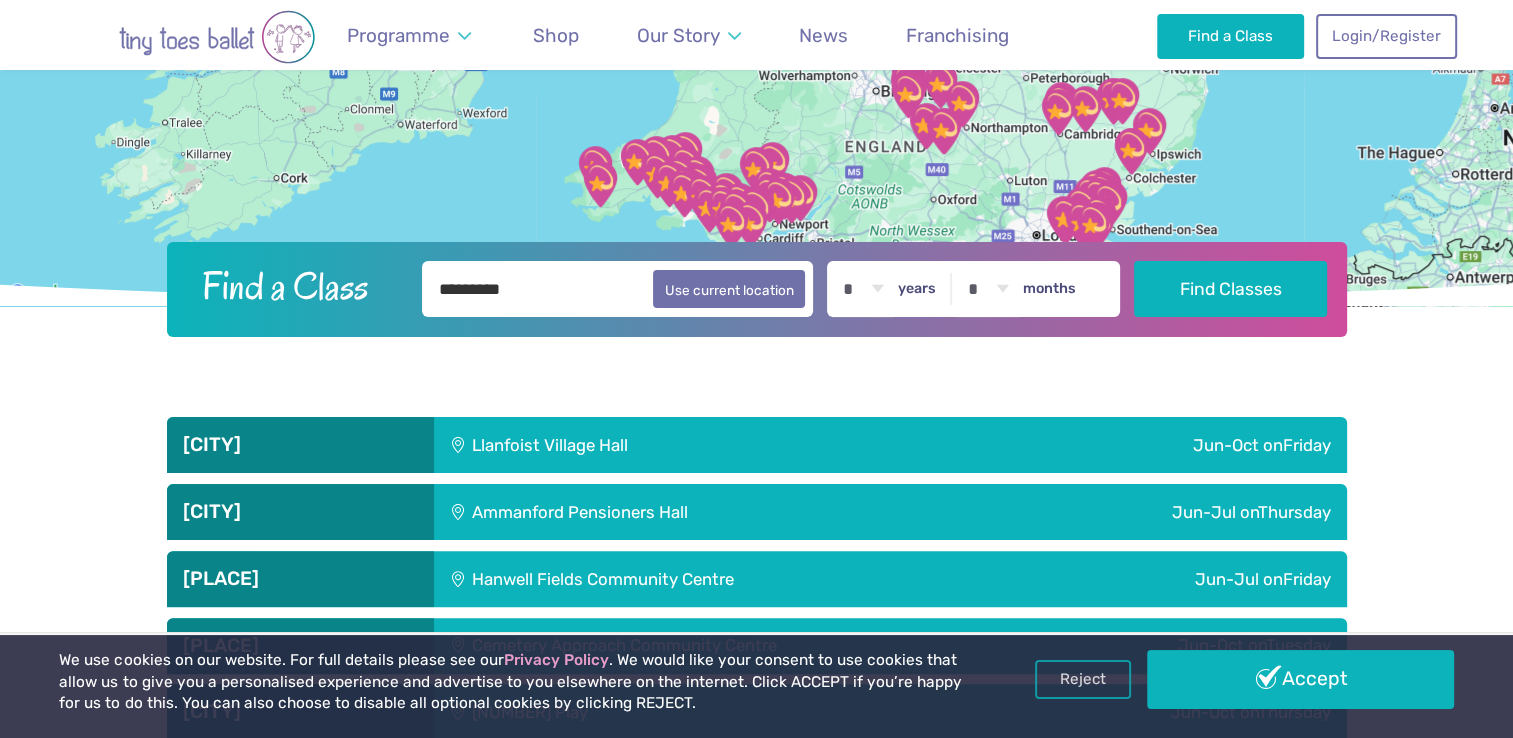 click on "* * * * * * * * * * ** **" at bounding box center [988, 289] 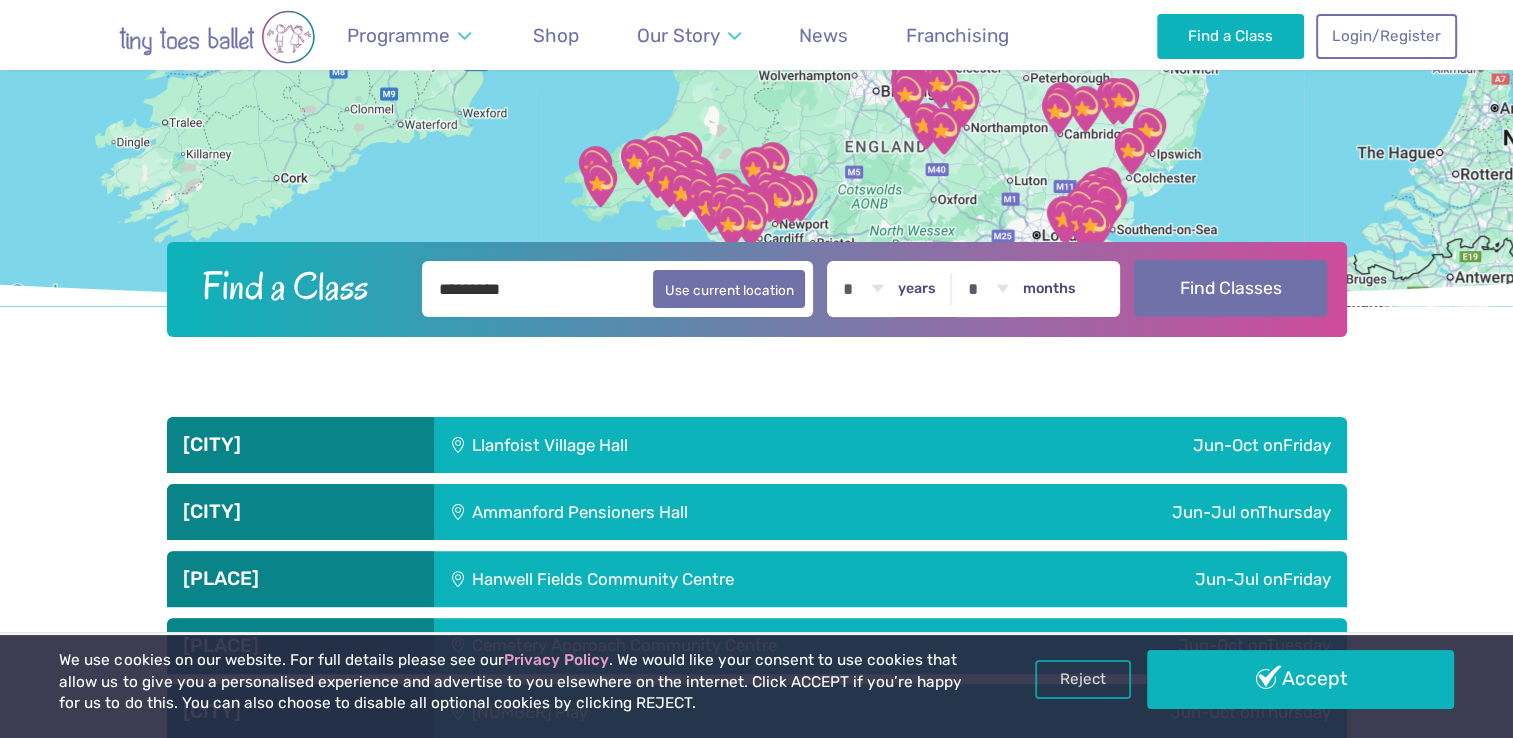 click on "Find Classes" at bounding box center [1230, 288] 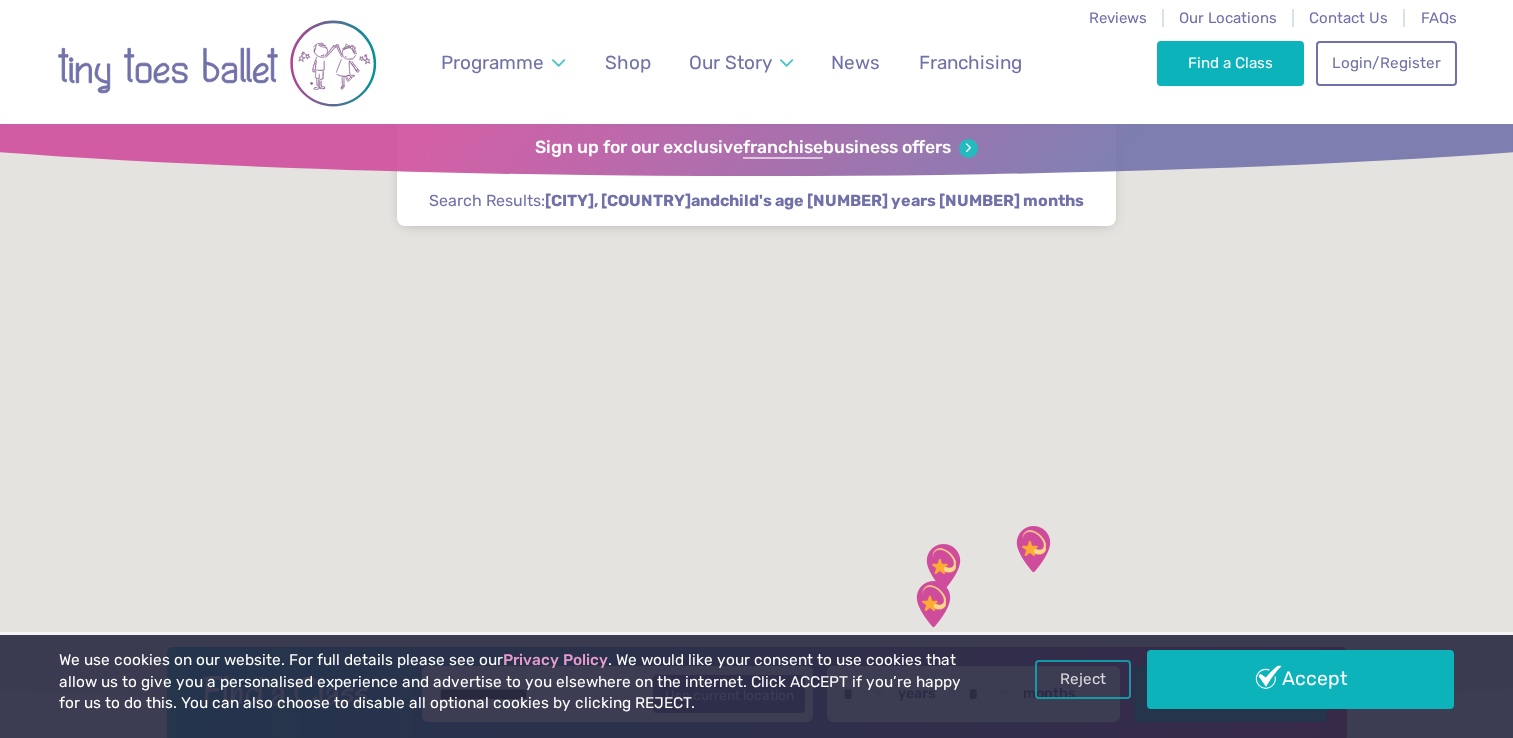 scroll, scrollTop: 0, scrollLeft: 0, axis: both 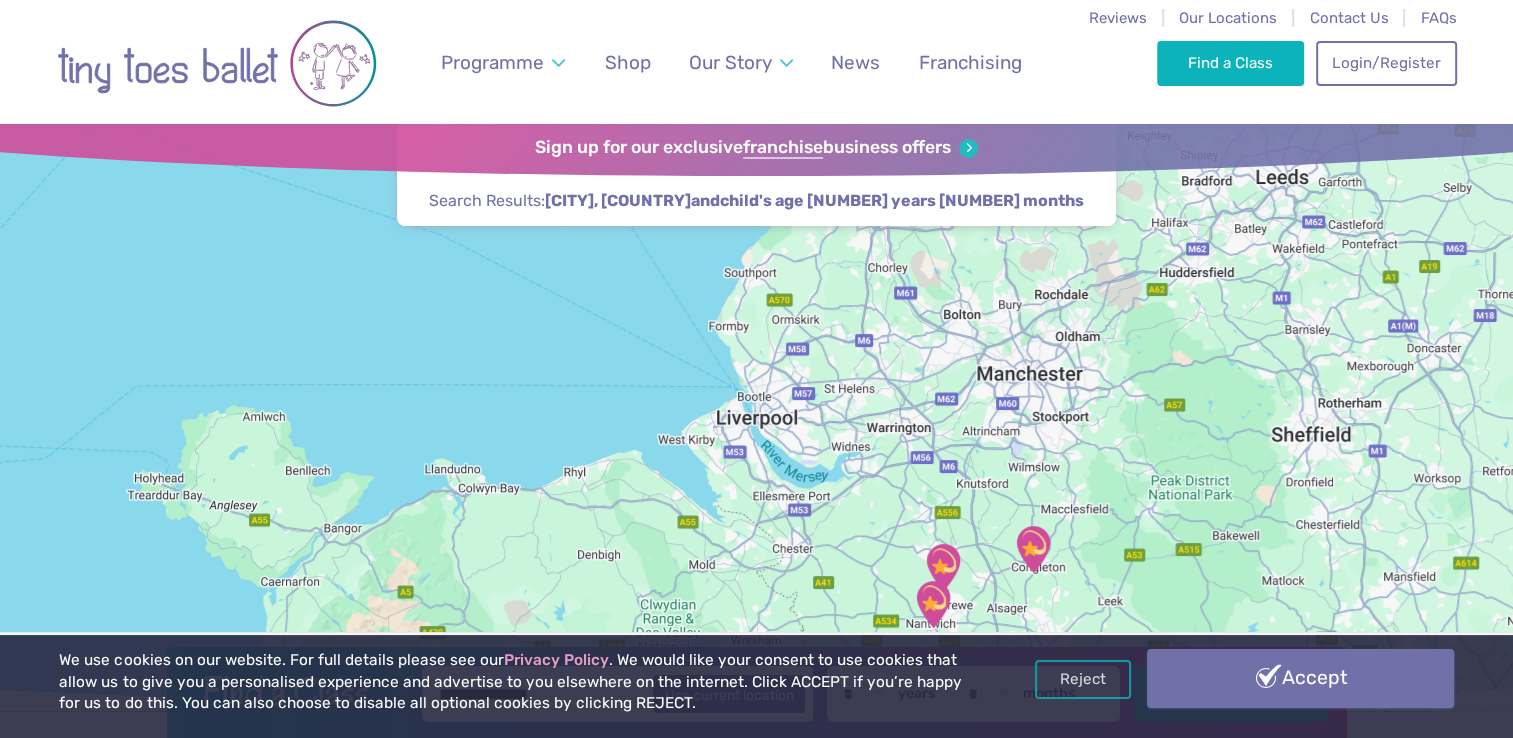click on "Accept" at bounding box center [1300, 678] 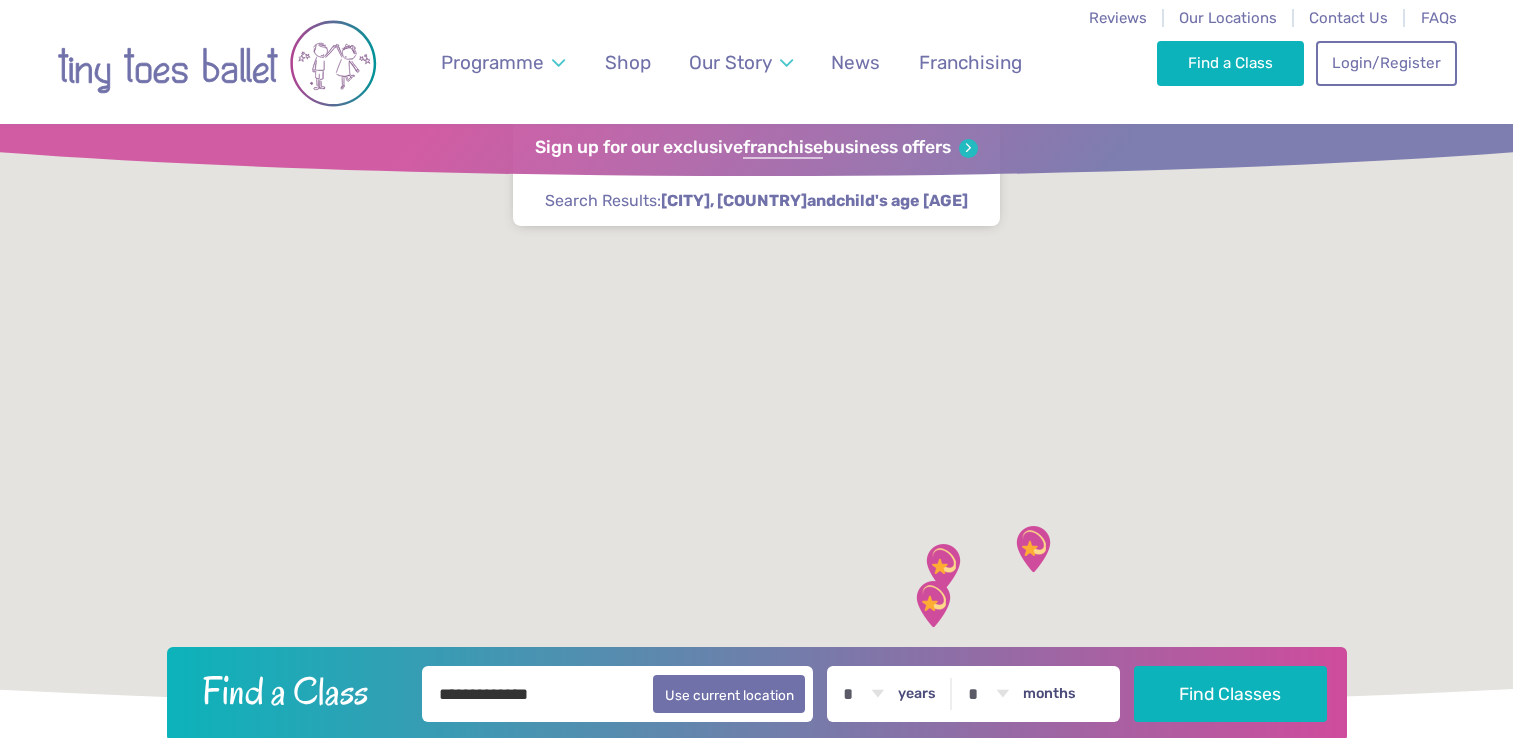 scroll, scrollTop: 0, scrollLeft: 0, axis: both 